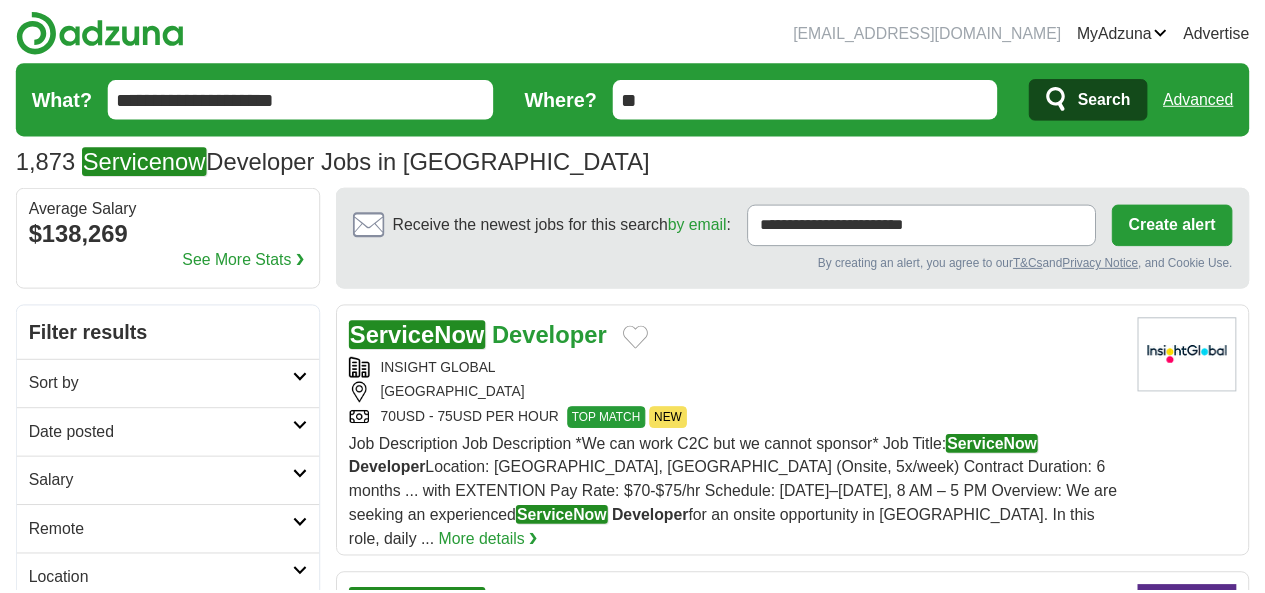 scroll, scrollTop: 0, scrollLeft: 0, axis: both 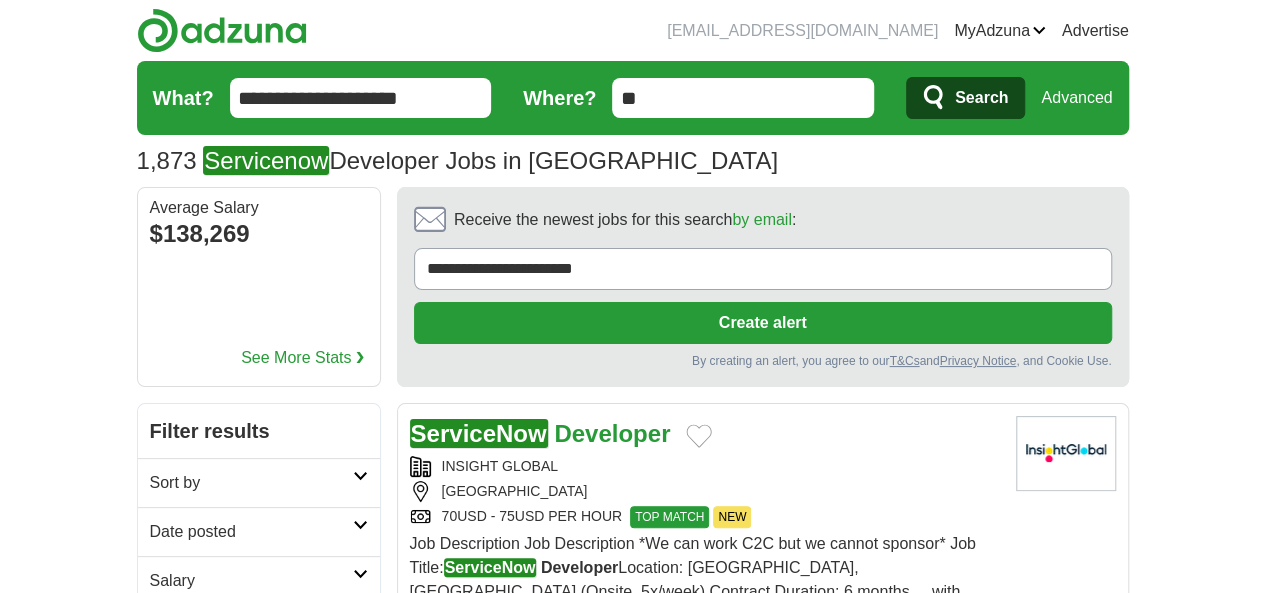 click on "Advanced" at bounding box center (1076, 98) 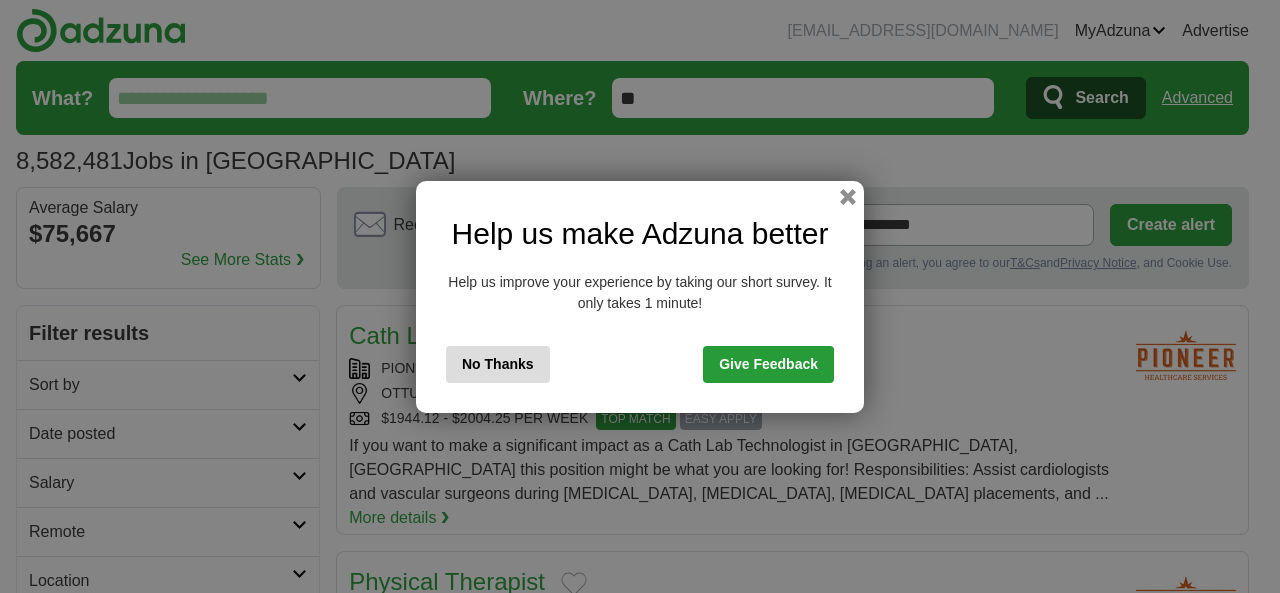 scroll, scrollTop: 0, scrollLeft: 0, axis: both 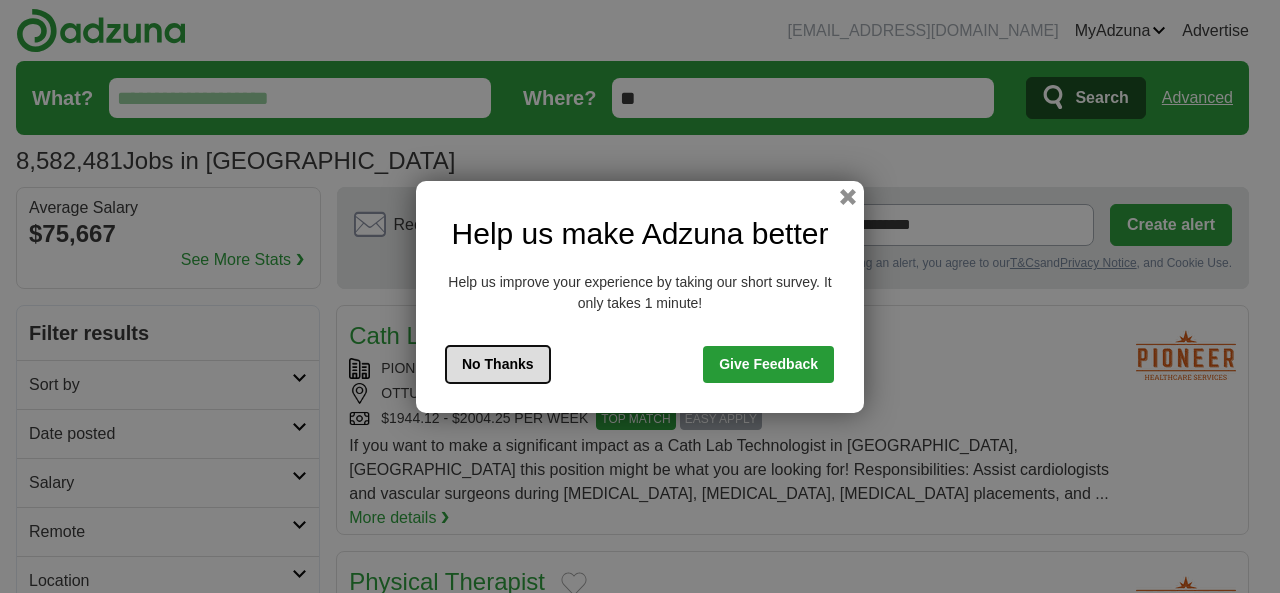 click on "No Thanks" at bounding box center (498, 364) 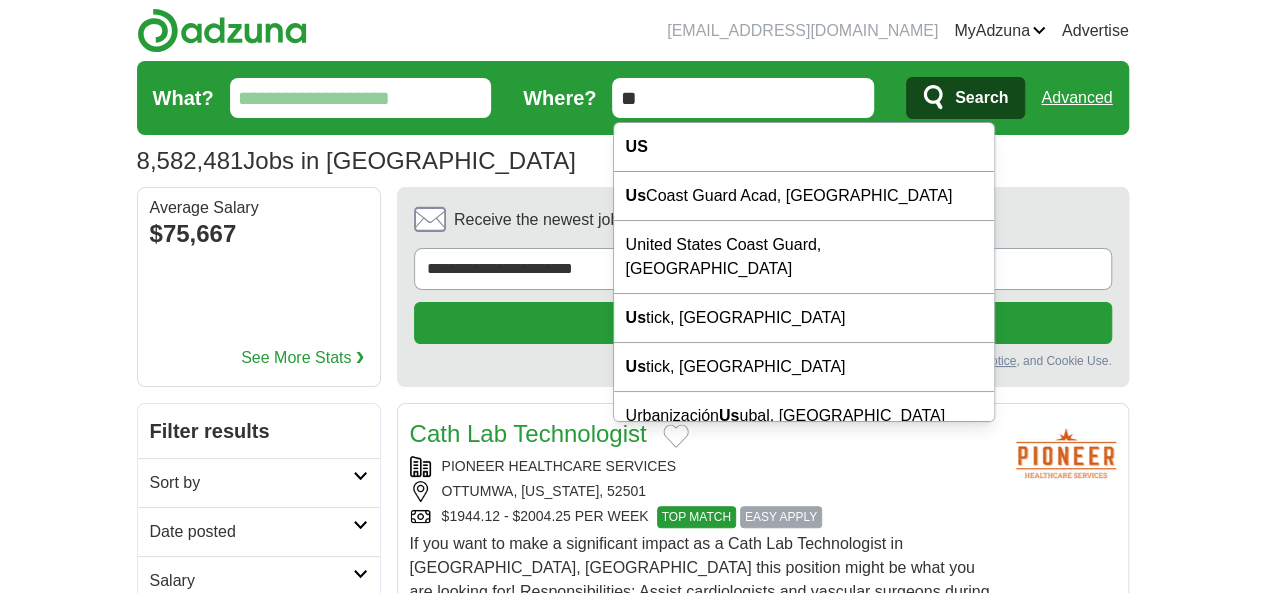 drag, startPoint x: 658, startPoint y: 106, endPoint x: 636, endPoint y: 105, distance: 22.022715 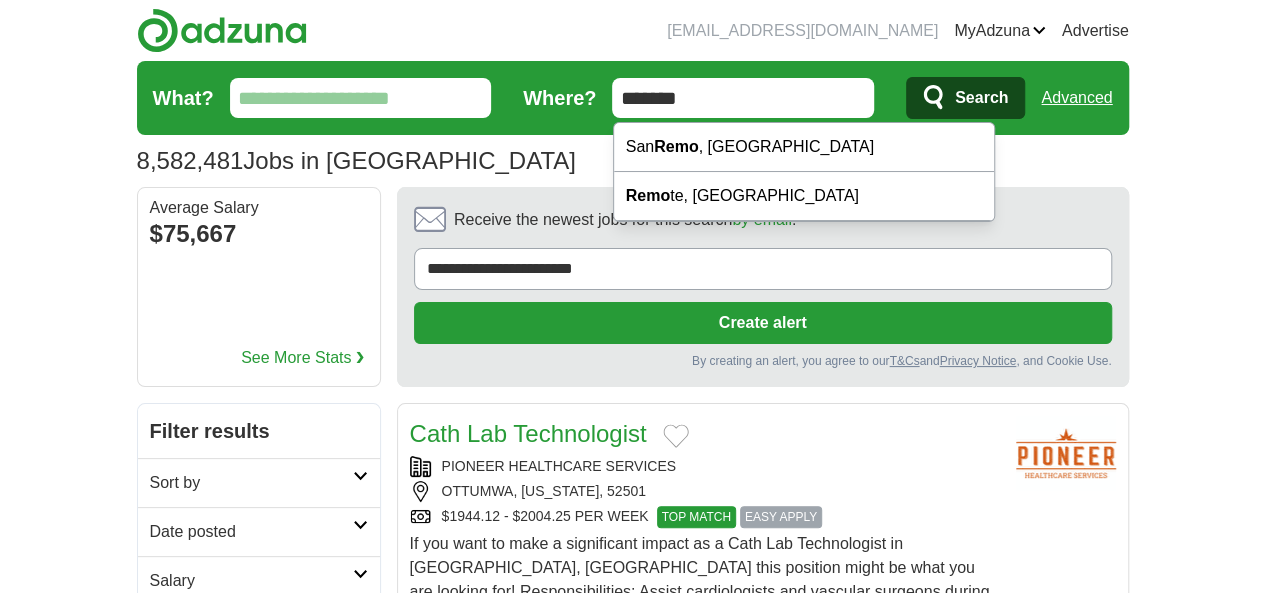 type on "******" 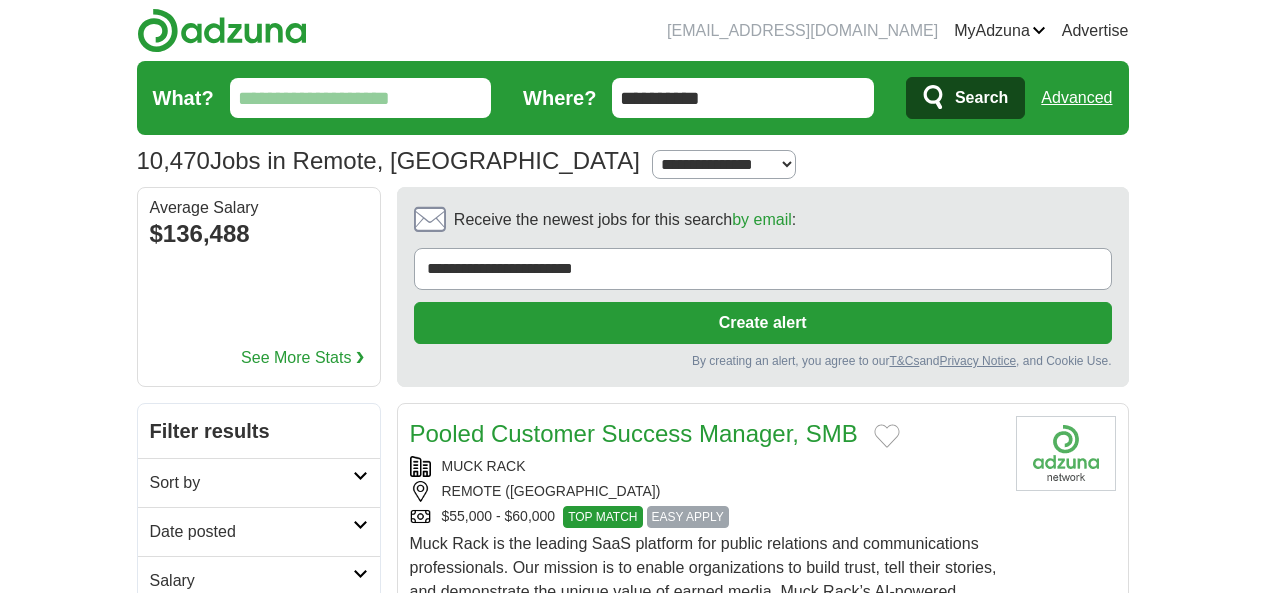 scroll, scrollTop: 0, scrollLeft: 0, axis: both 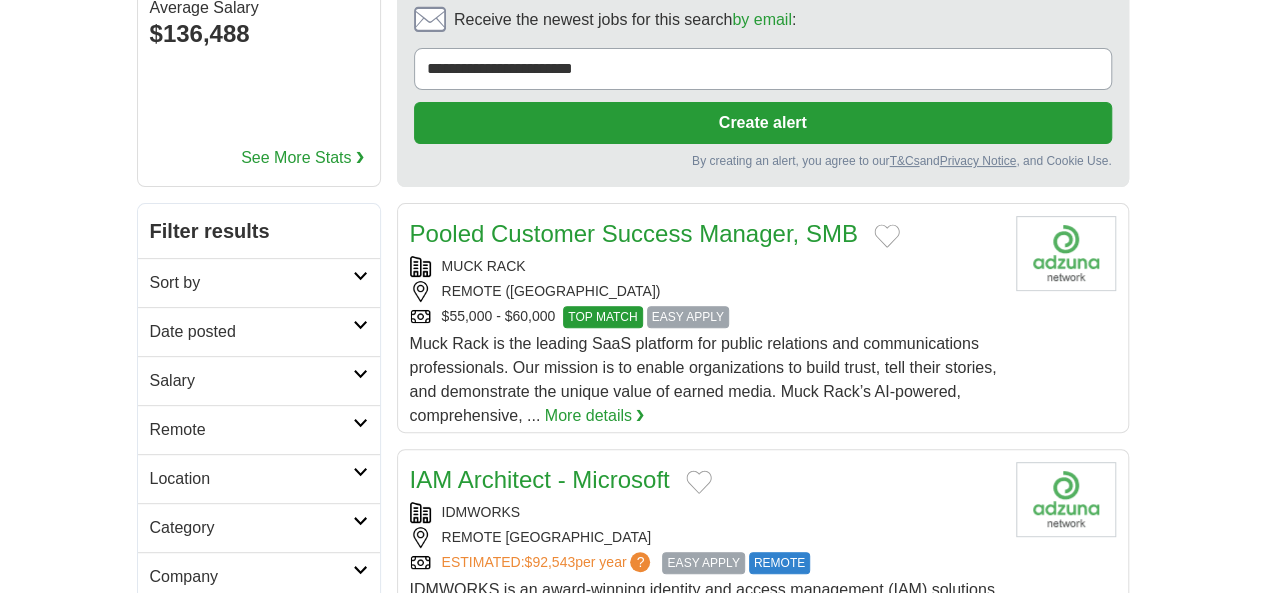 click on "Remote" at bounding box center [251, 430] 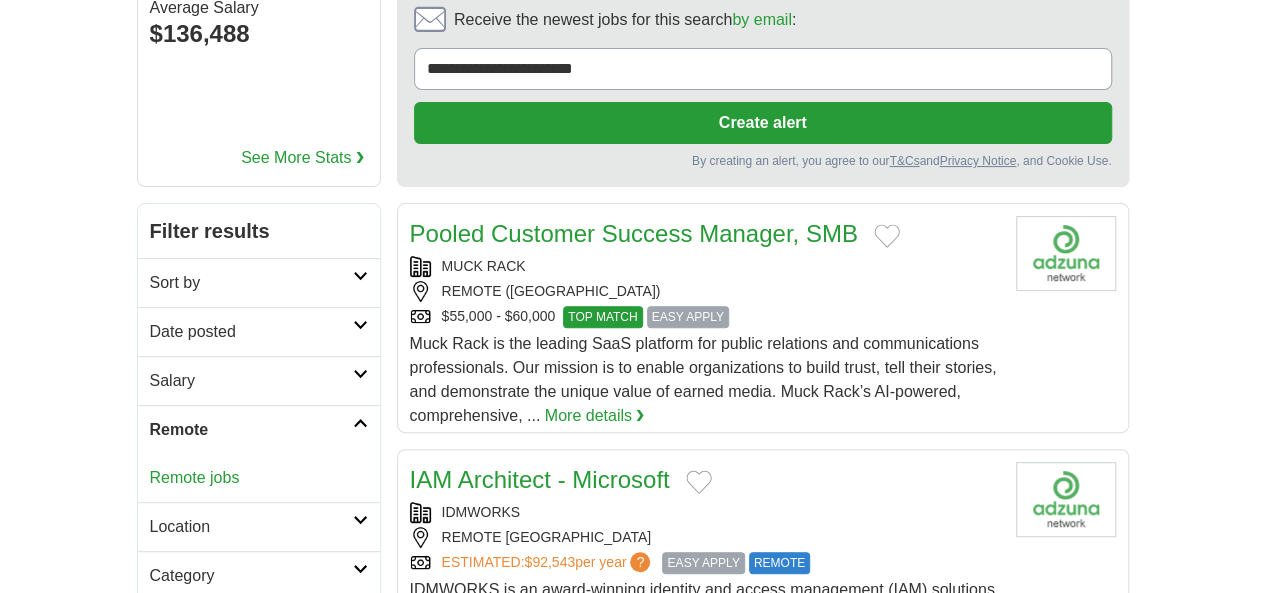click on "Location" at bounding box center (251, 527) 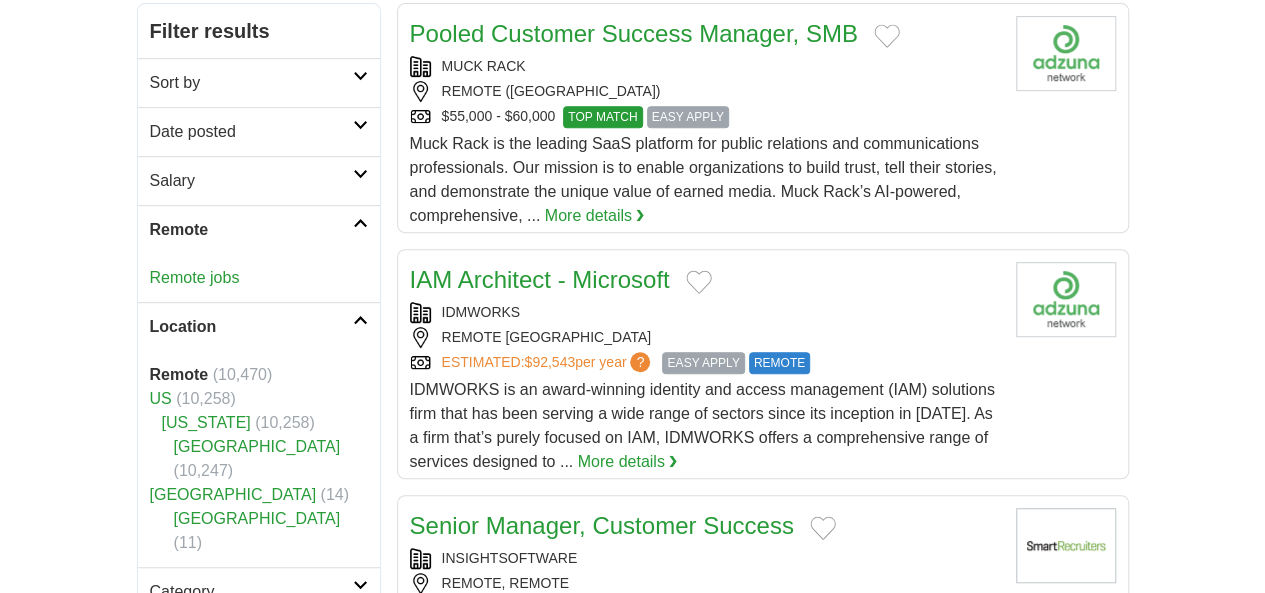 scroll, scrollTop: 500, scrollLeft: 0, axis: vertical 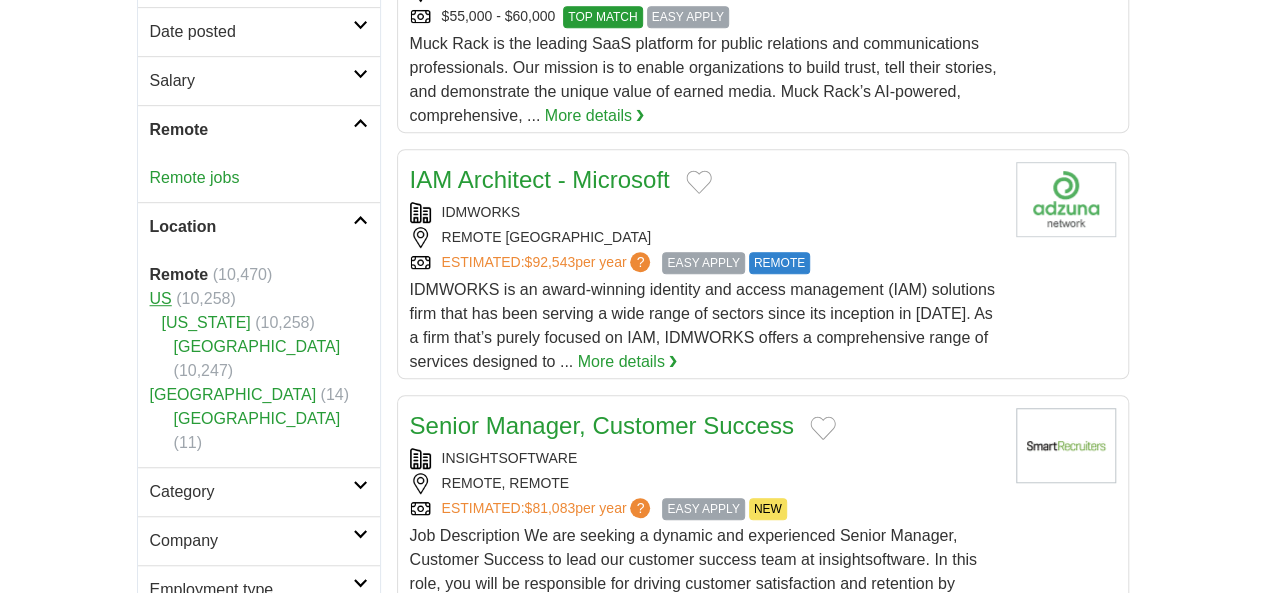 click on "US" at bounding box center [161, 298] 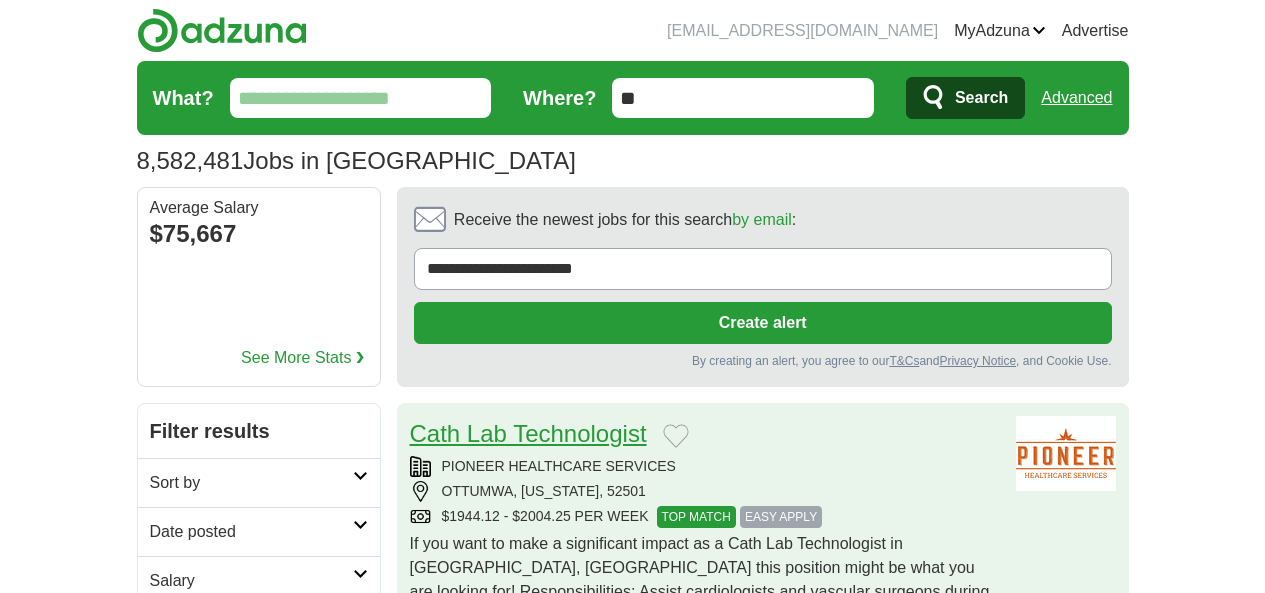 scroll, scrollTop: 0, scrollLeft: 0, axis: both 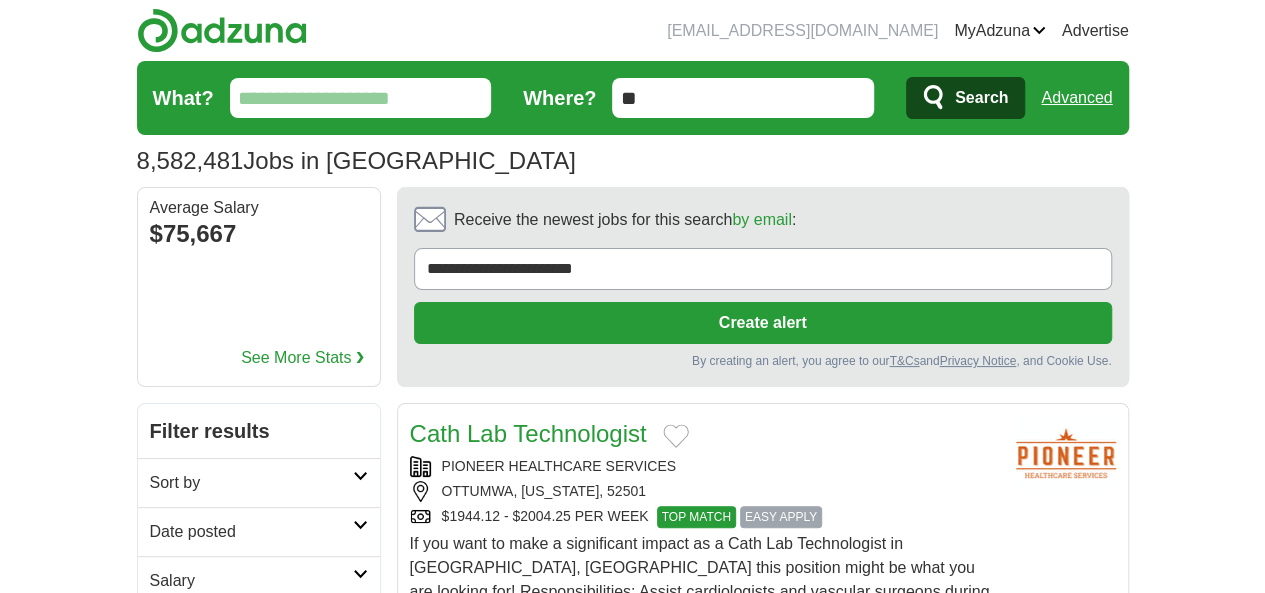 click on "What?" at bounding box center (361, 98) 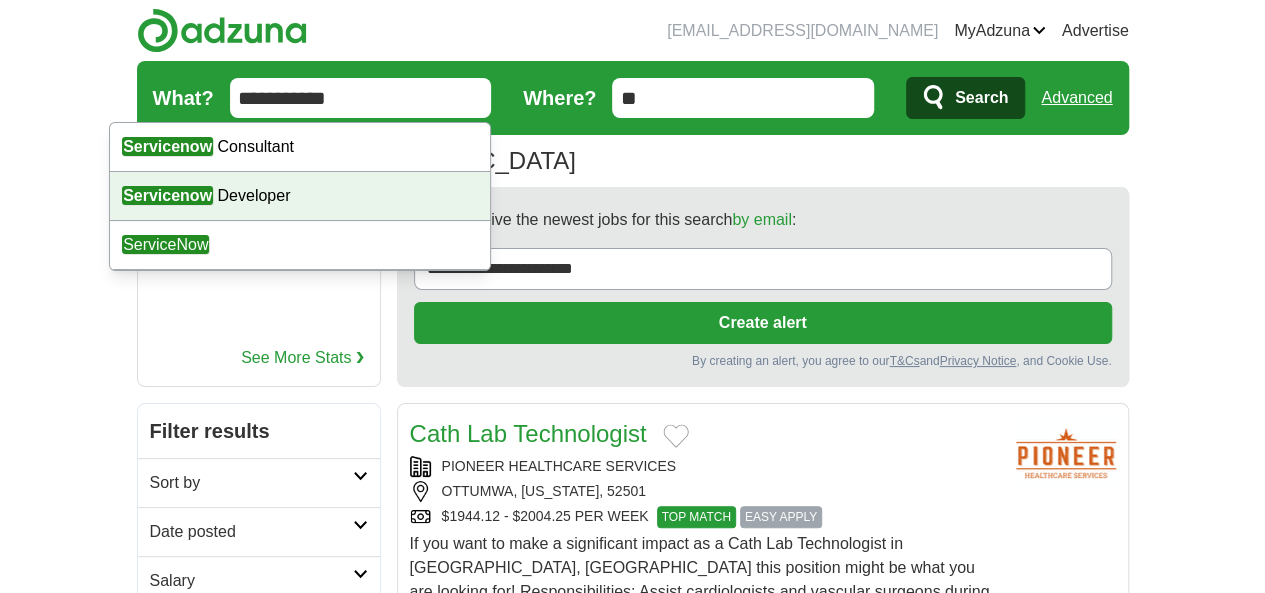 click on "Servicenow   Developer" at bounding box center [300, 196] 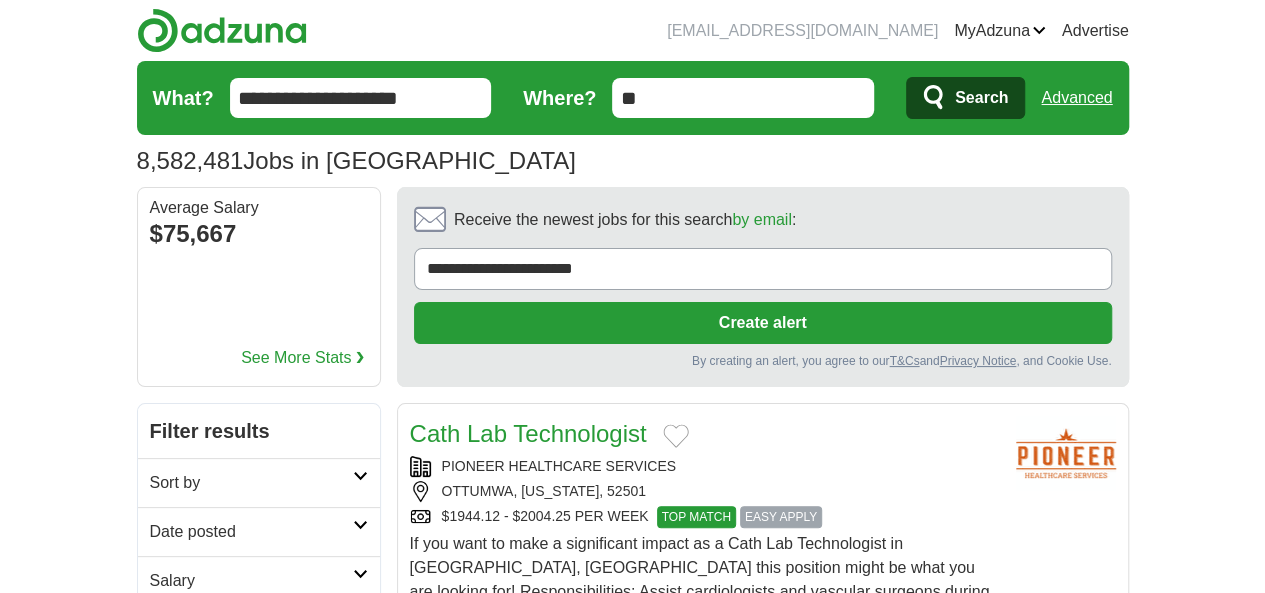 click on "8,582,481
Jobs in US
Average Salary:  $75,667" at bounding box center [633, 161] 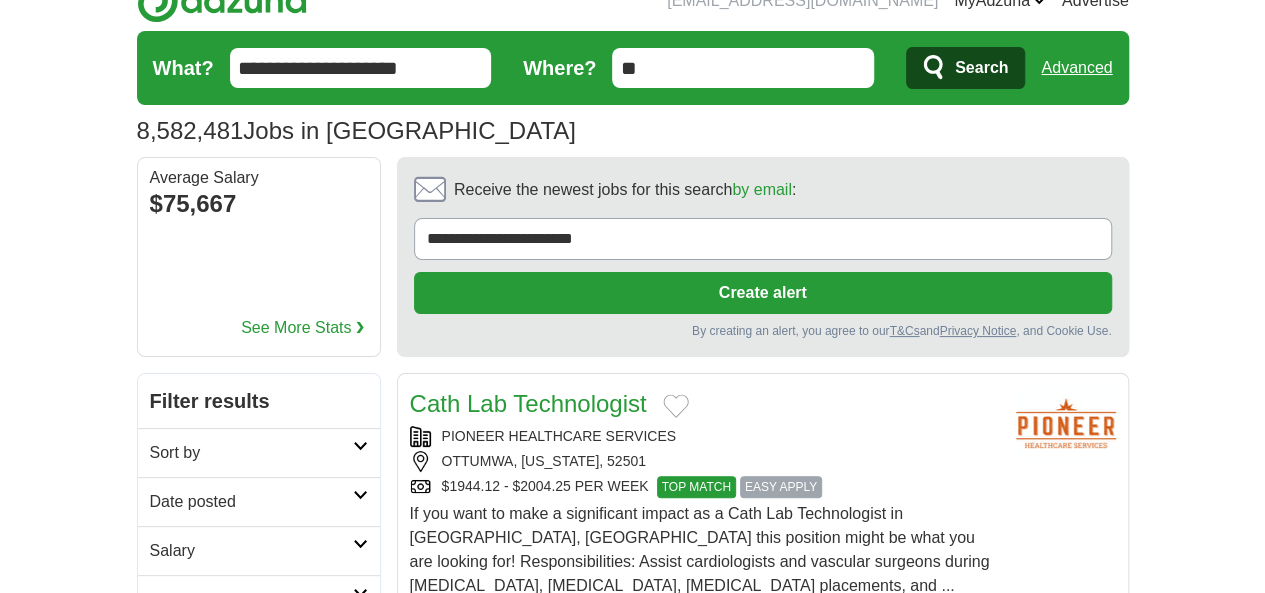 scroll, scrollTop: 0, scrollLeft: 0, axis: both 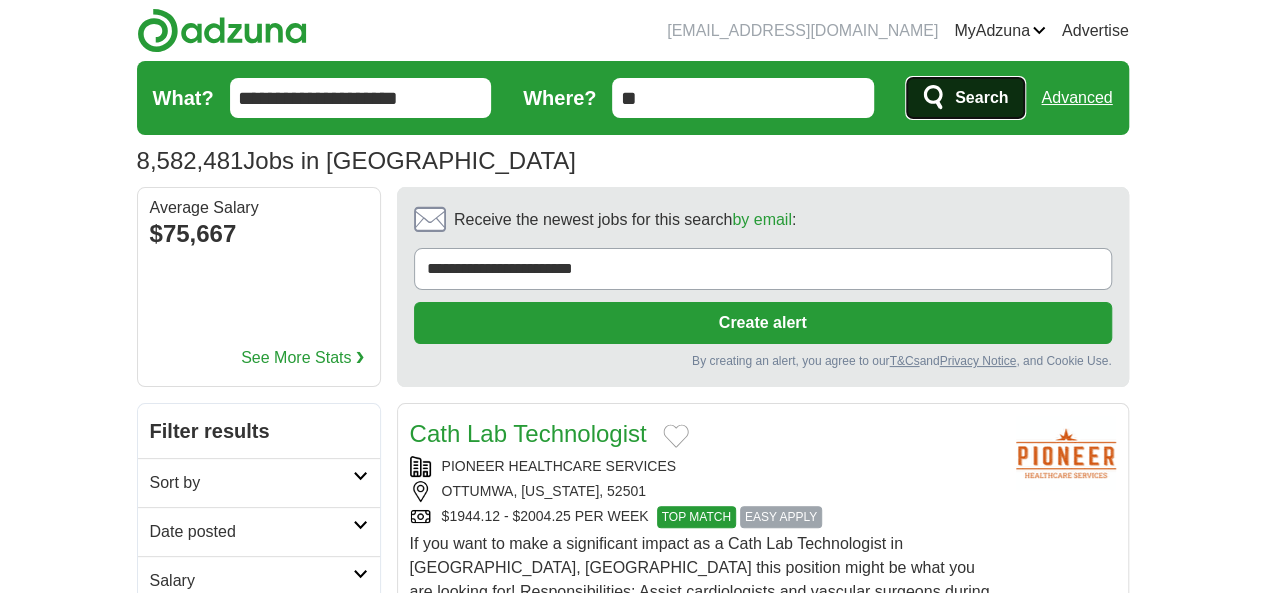 click on "Search" at bounding box center (981, 98) 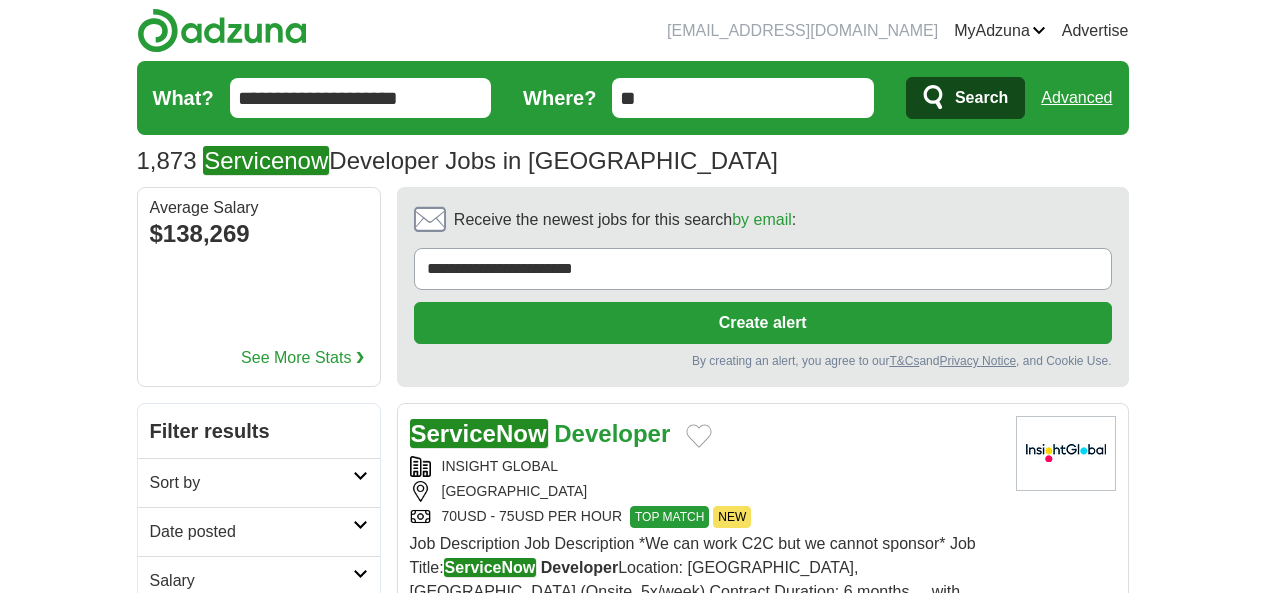 scroll, scrollTop: 0, scrollLeft: 0, axis: both 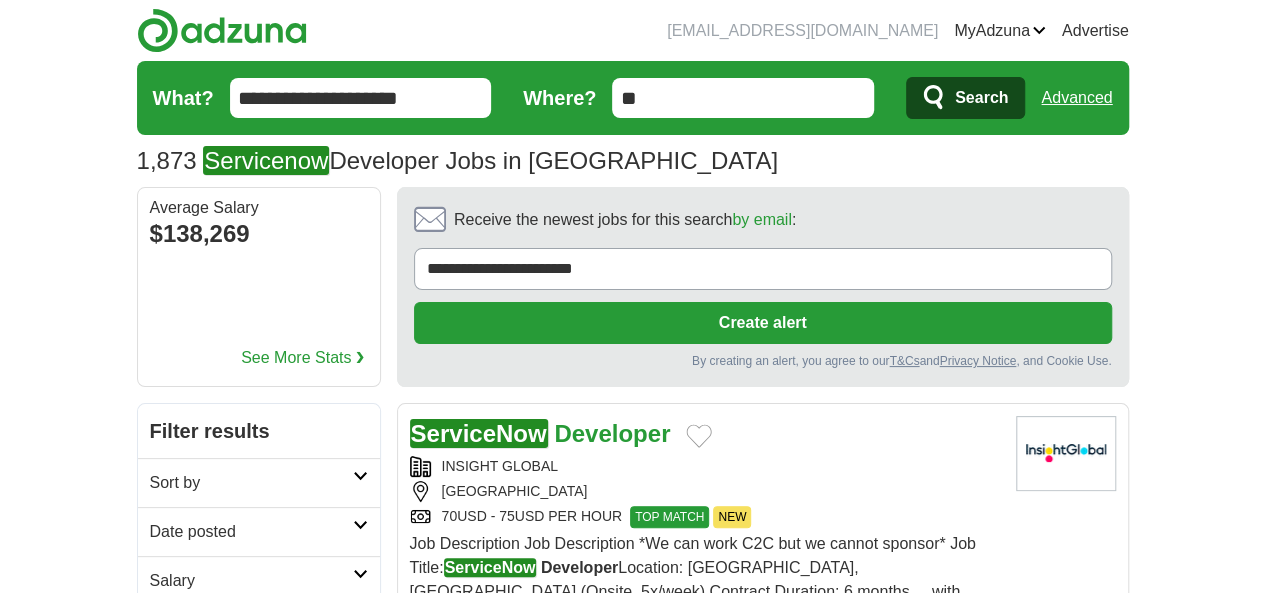 click on "Sort by" at bounding box center [251, 483] 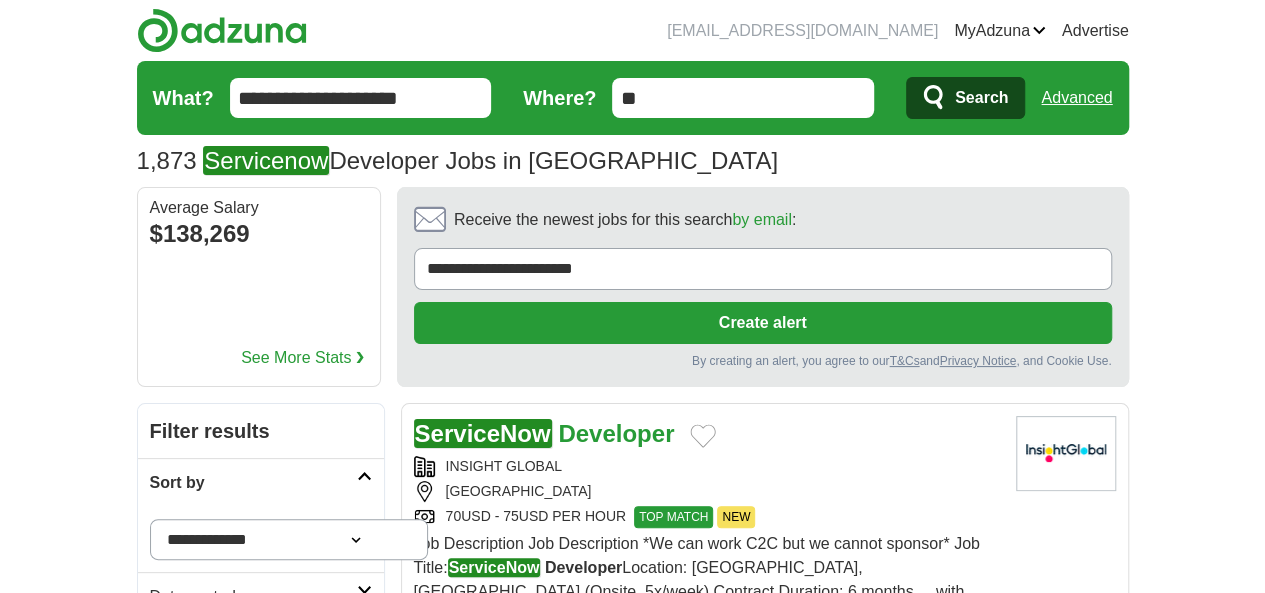 click at bounding box center (364, 476) 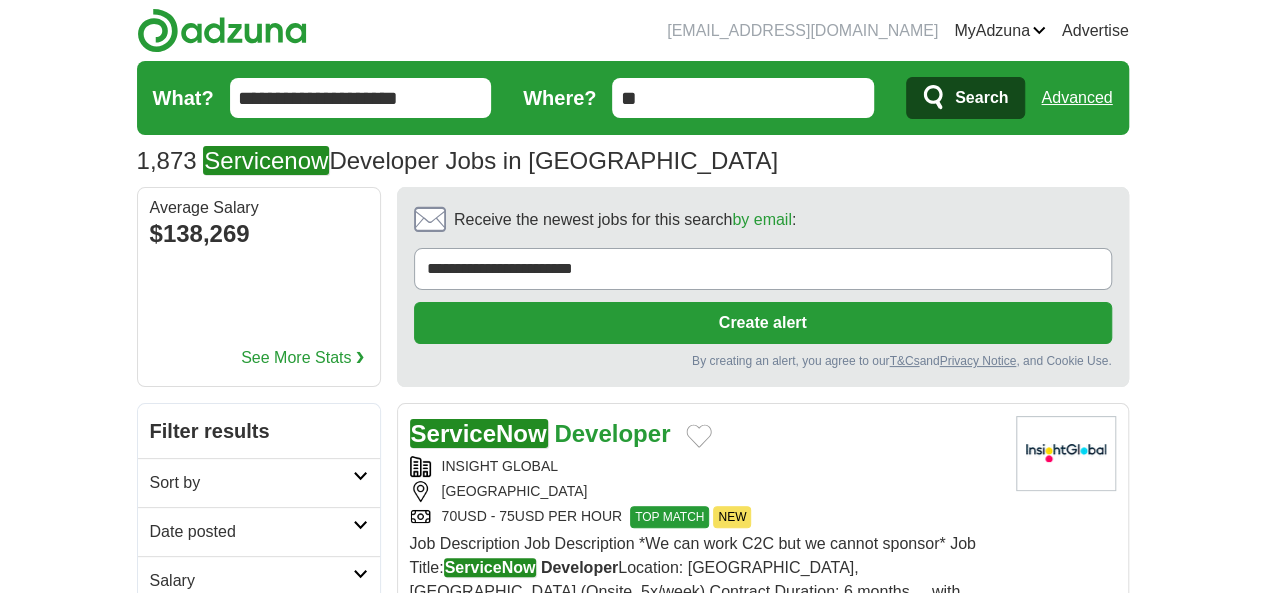 scroll, scrollTop: 100, scrollLeft: 0, axis: vertical 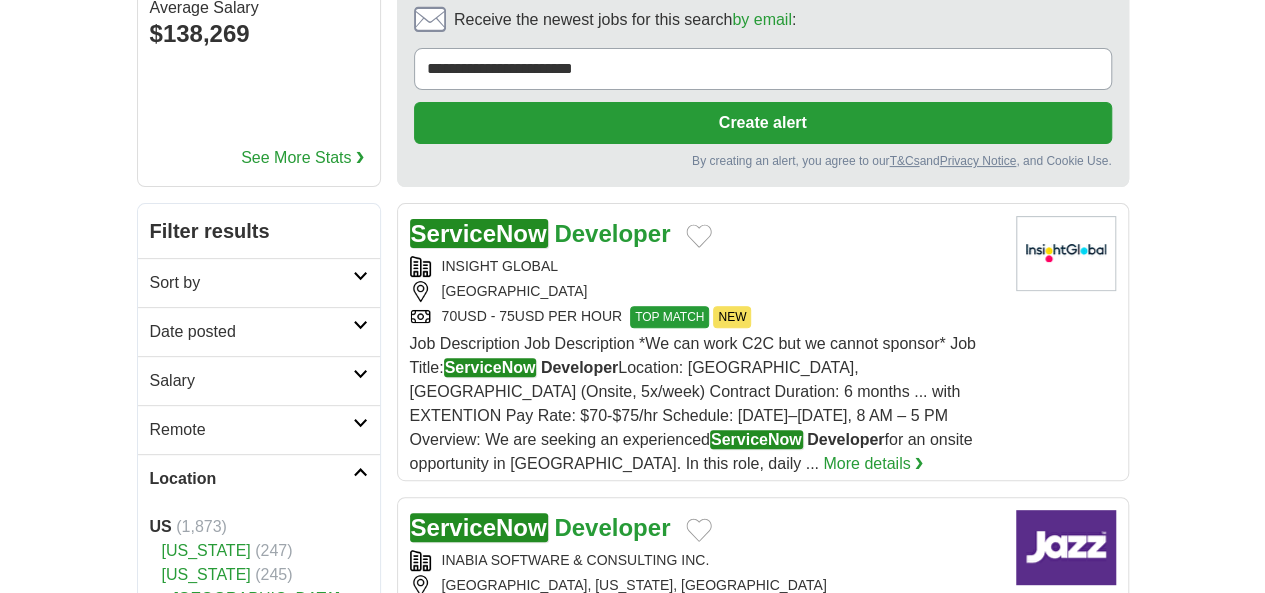 click on "zaimuhammad915@gmail.com
MyAdzuna
Alerts
Favorites
Resumes
ApplyIQ
Preferences
Posted jobs
Logout
Advertise
1,873
Servicenow  Developer Jobs in US
Salary
Salary
Select a salary range
Salary from
from $10,000
from $20,000 from $40,000" at bounding box center (633, 1698) 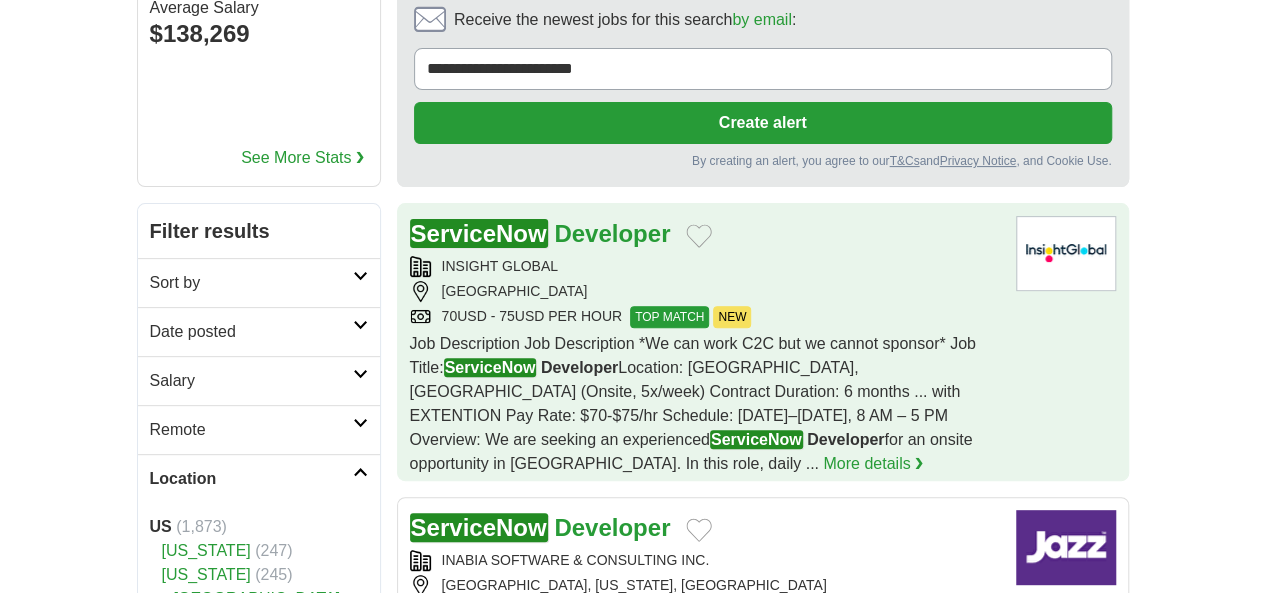 click on "[GEOGRAPHIC_DATA]" at bounding box center (705, 291) 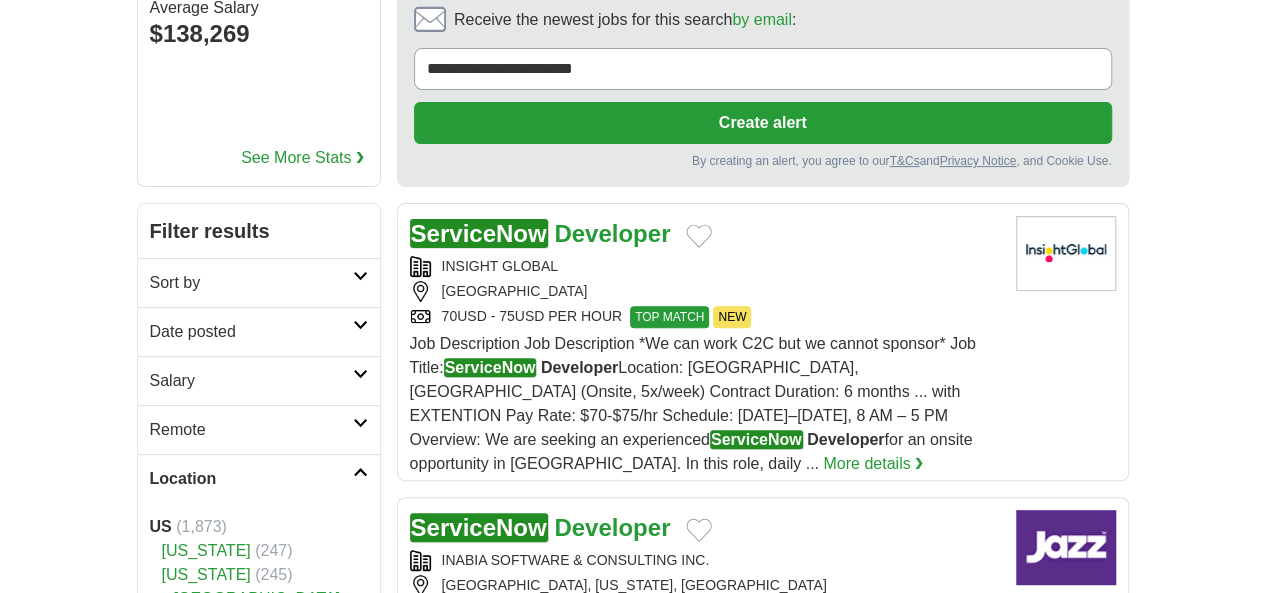 click on "Date posted" at bounding box center [251, 332] 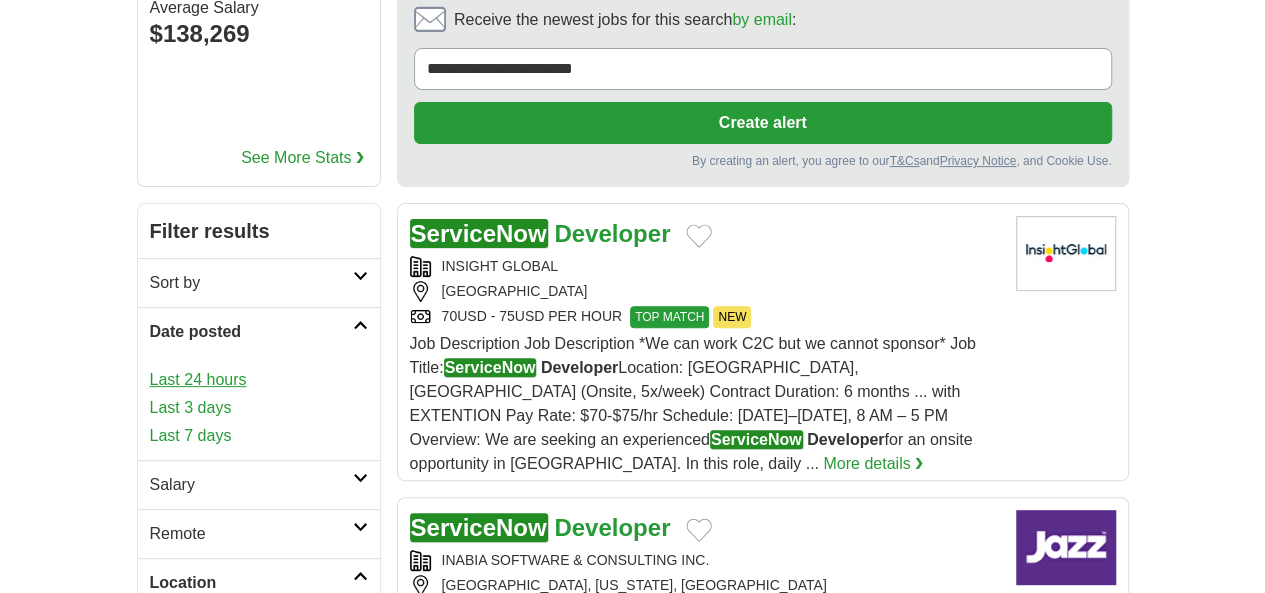 click on "Last 24 hours" at bounding box center (259, 380) 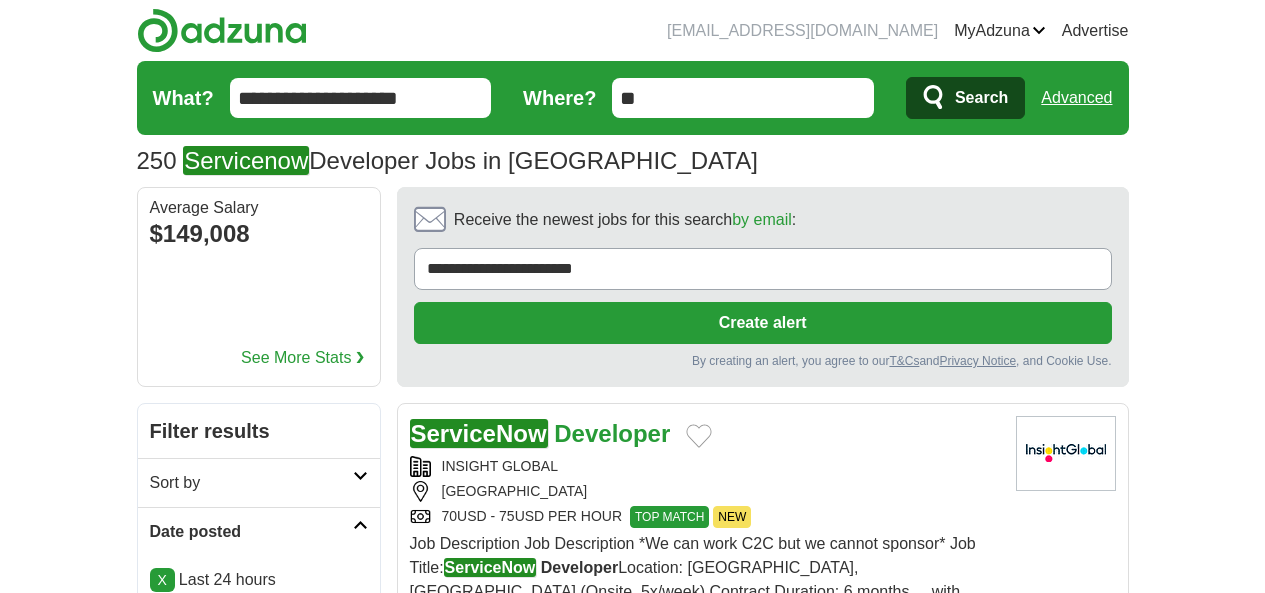 scroll, scrollTop: 0, scrollLeft: 0, axis: both 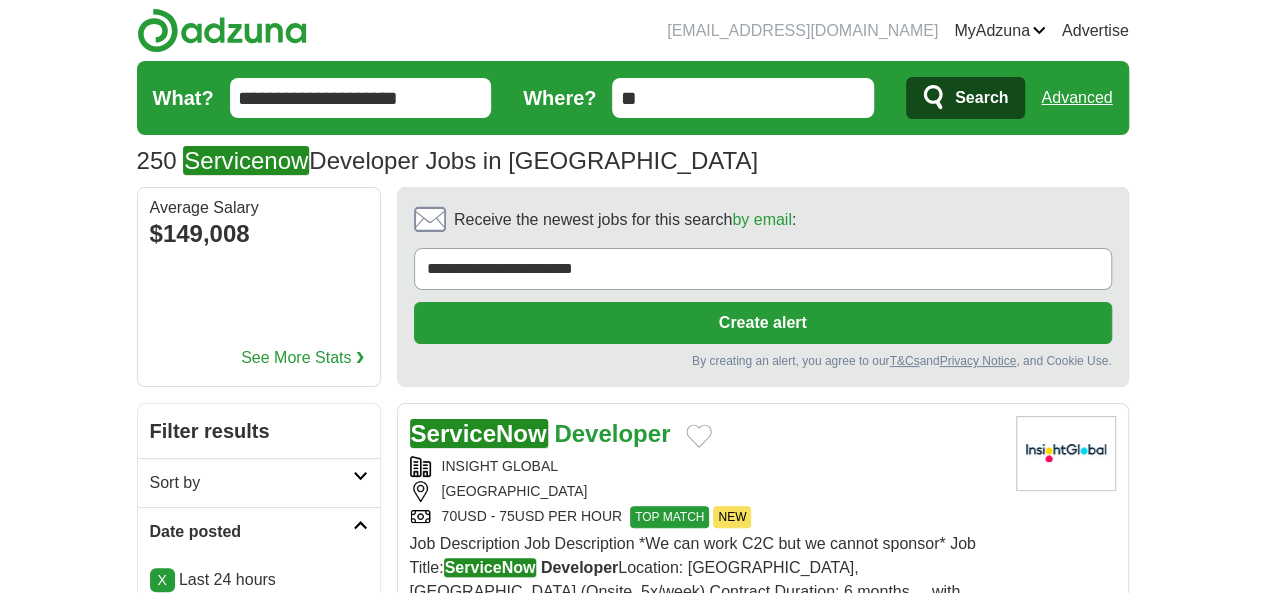 click on "250
Servicenow  Developer Jobs in [GEOGRAPHIC_DATA]
Average Salary:  $149,008" at bounding box center (633, 161) 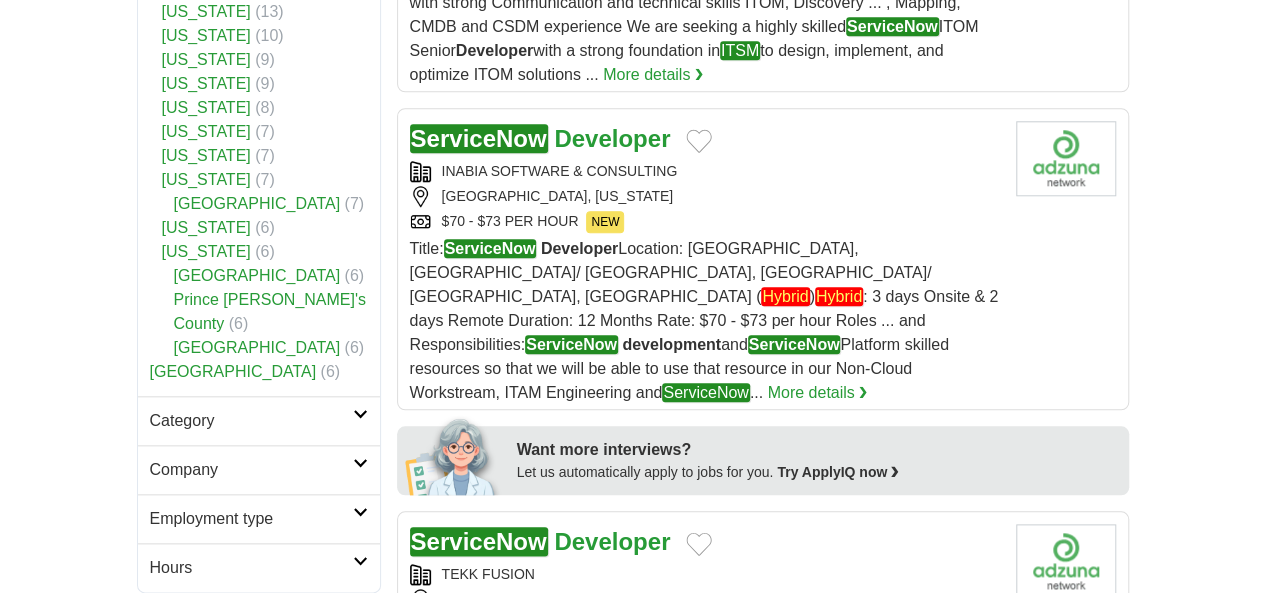 scroll, scrollTop: 1000, scrollLeft: 0, axis: vertical 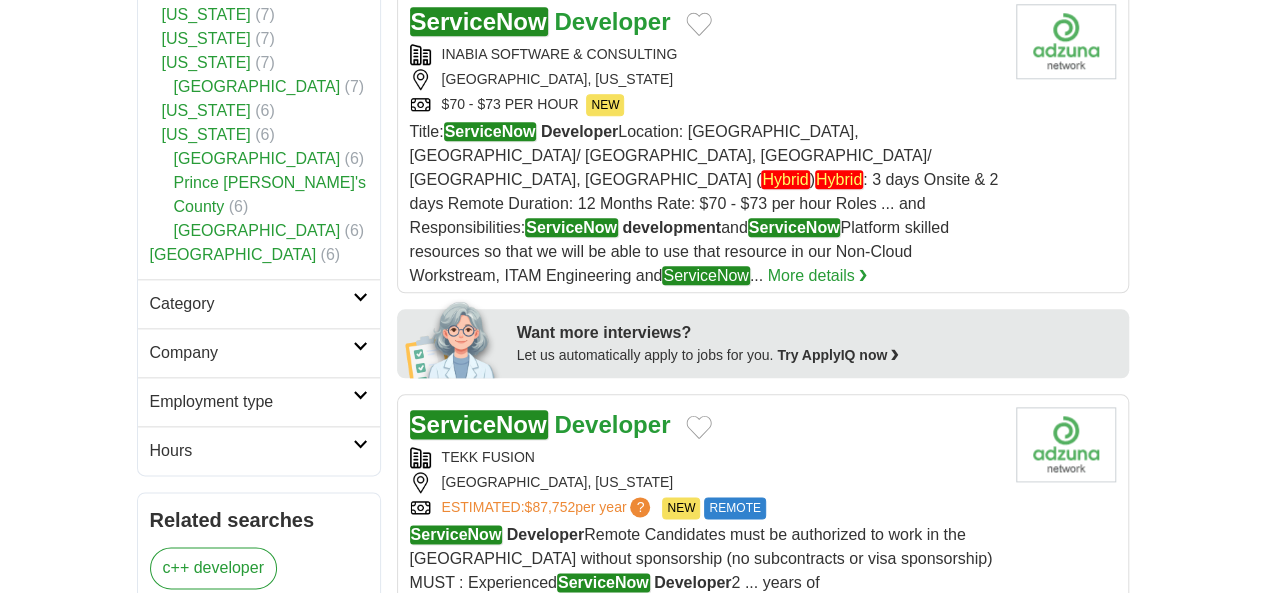 click on "Category" at bounding box center (259, 303) 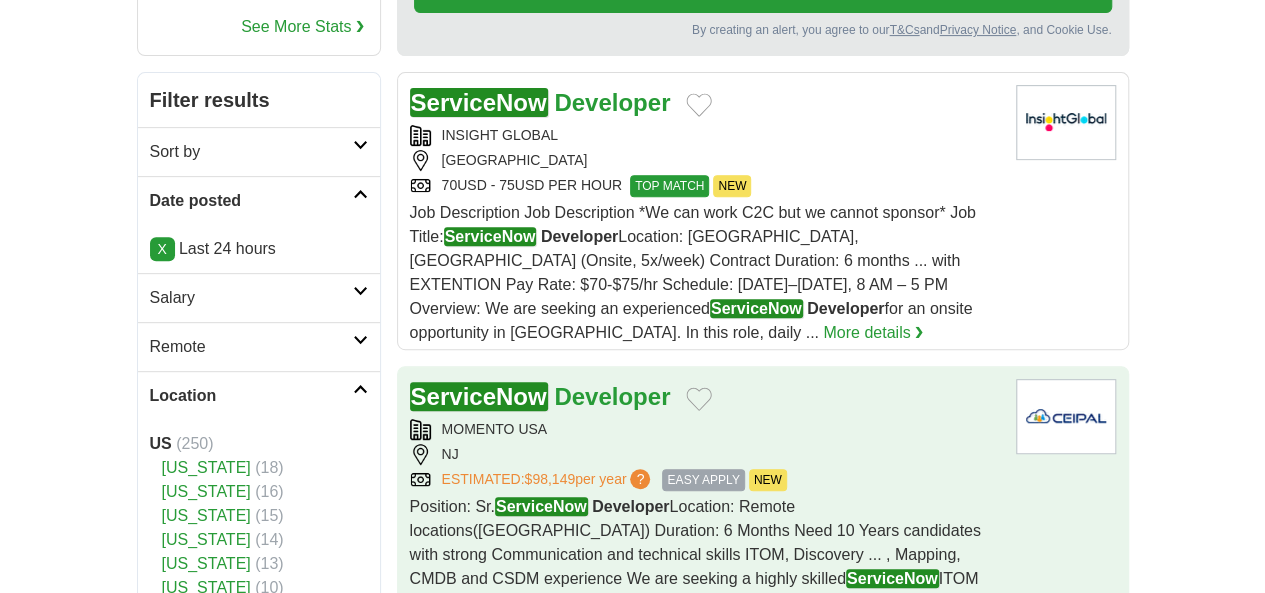 scroll, scrollTop: 300, scrollLeft: 0, axis: vertical 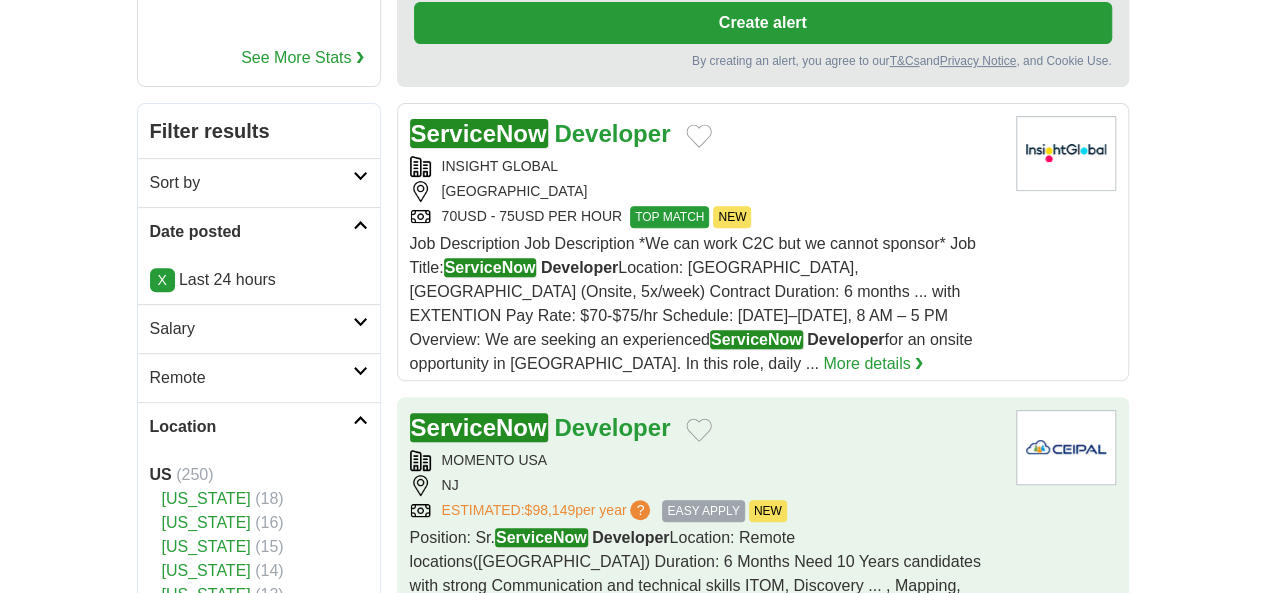 click on "ServiceNow" 